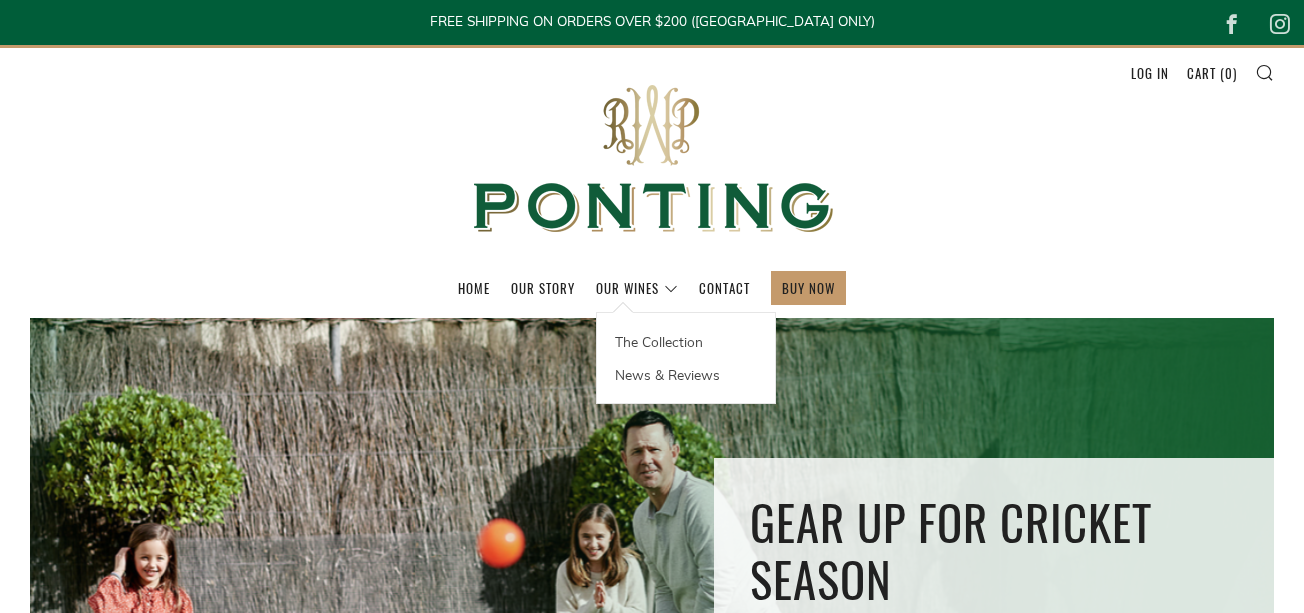 scroll, scrollTop: 0, scrollLeft: 0, axis: both 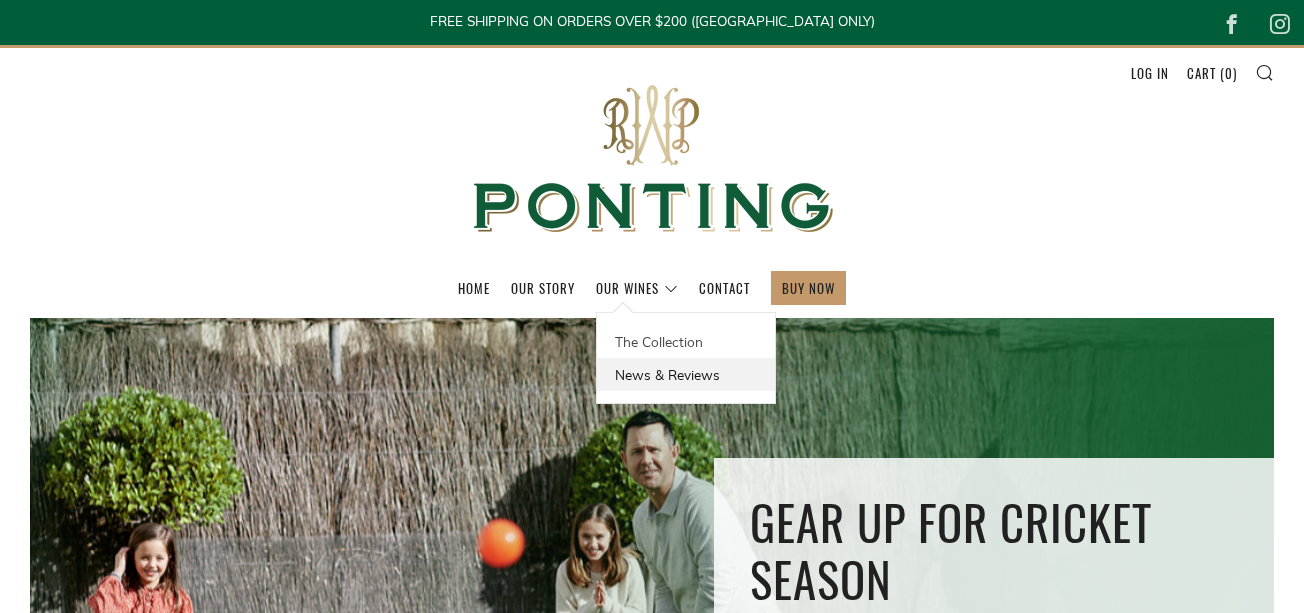 click on "News & Reviews" at bounding box center (686, 374) 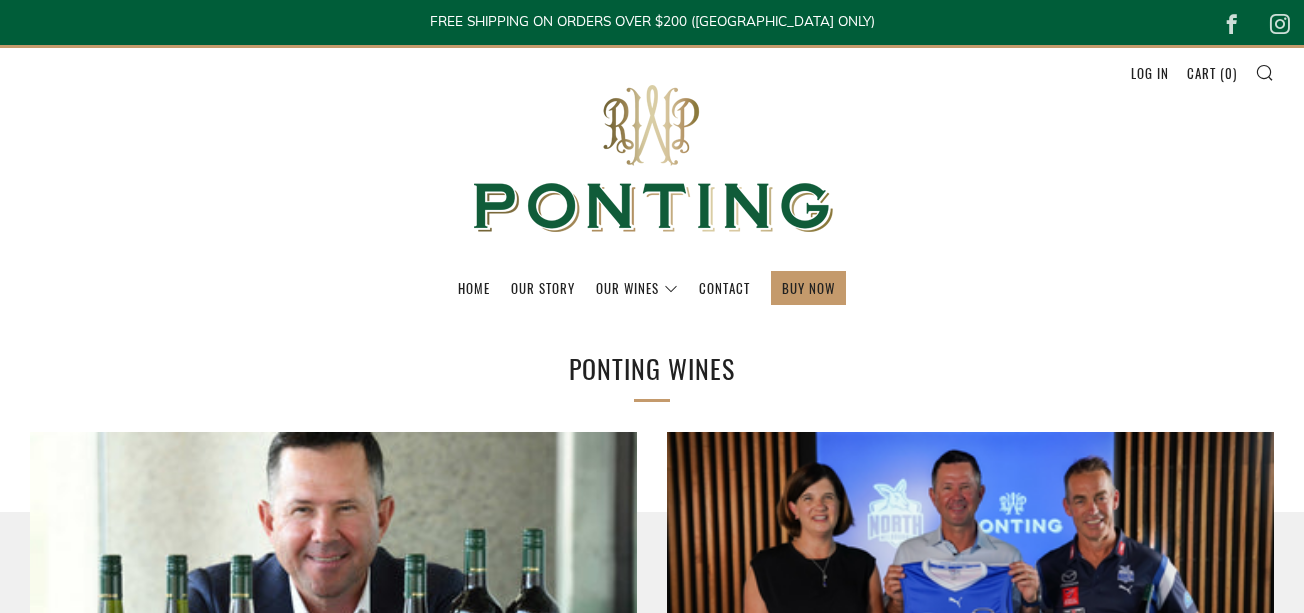 scroll, scrollTop: 0, scrollLeft: 0, axis: both 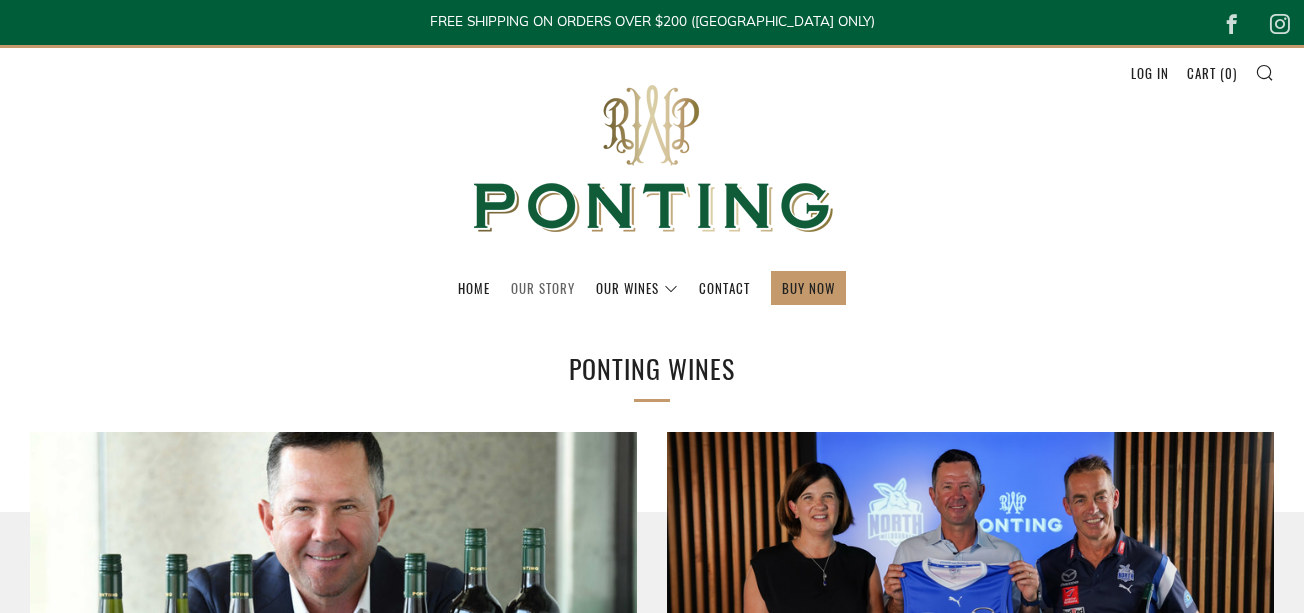 click on "Our Story" at bounding box center (543, 288) 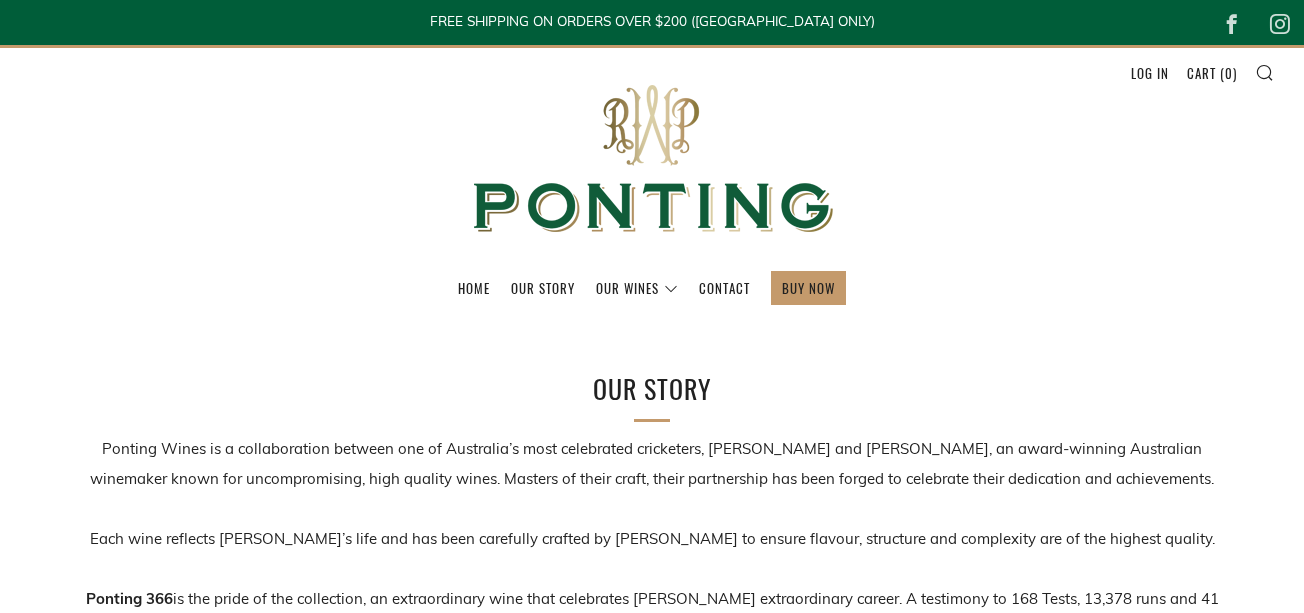 scroll, scrollTop: 0, scrollLeft: 0, axis: both 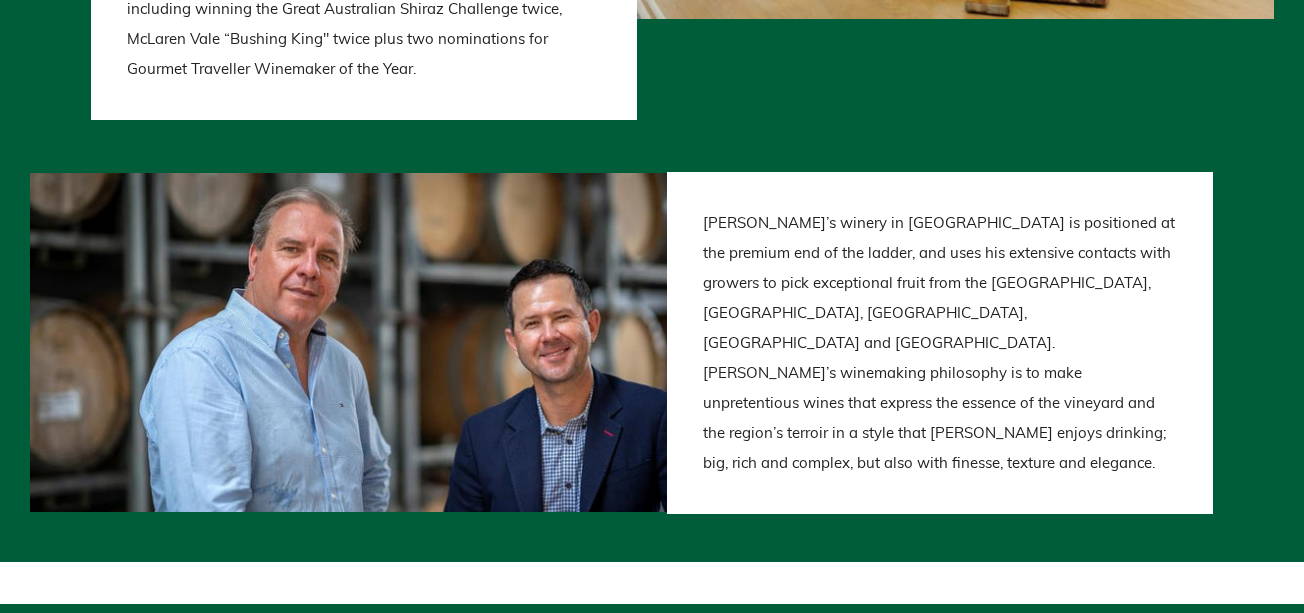click on "News & Reviews" at bounding box center (724, 849) 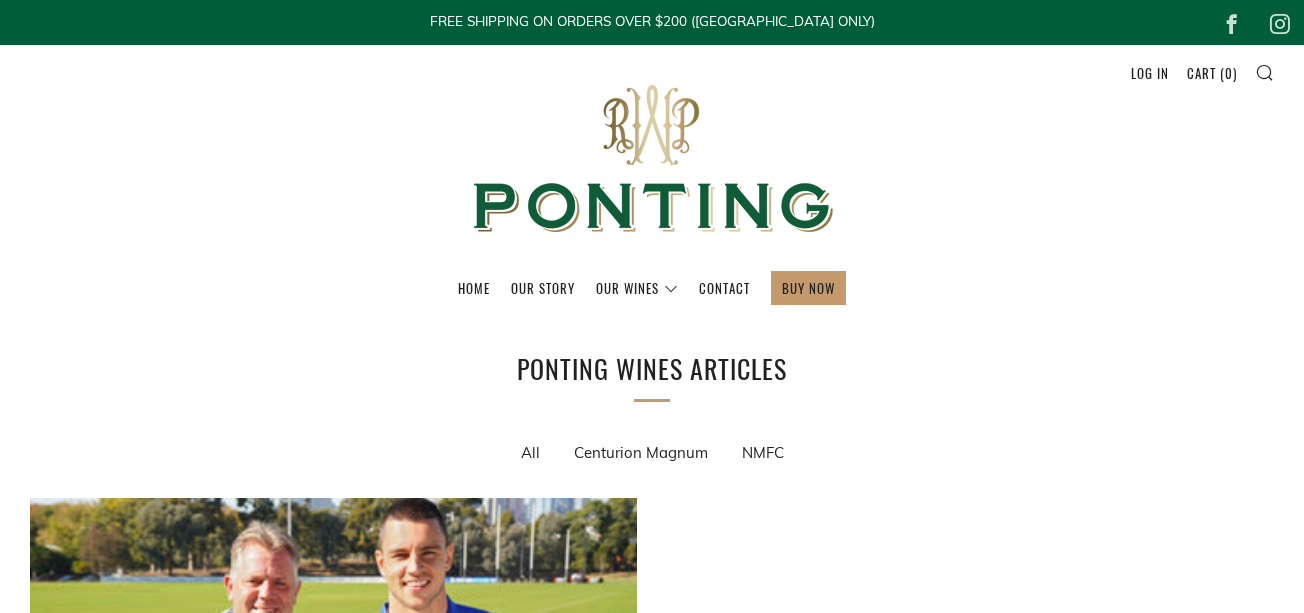 scroll, scrollTop: 0, scrollLeft: 0, axis: both 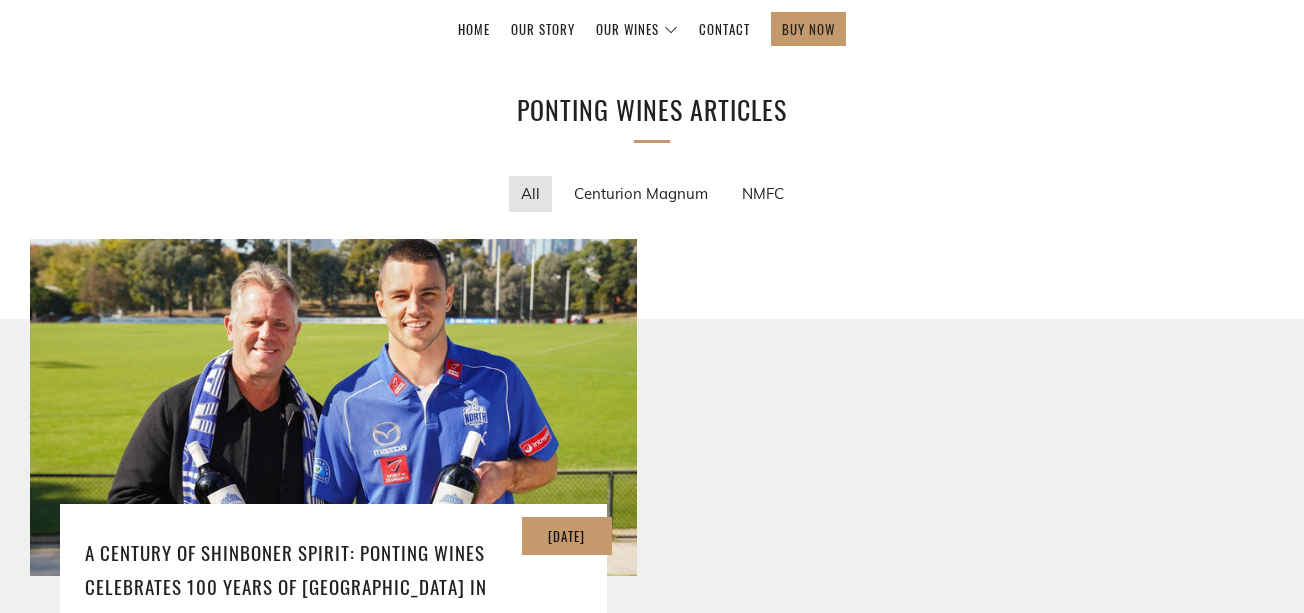 click on "All" at bounding box center (530, 194) 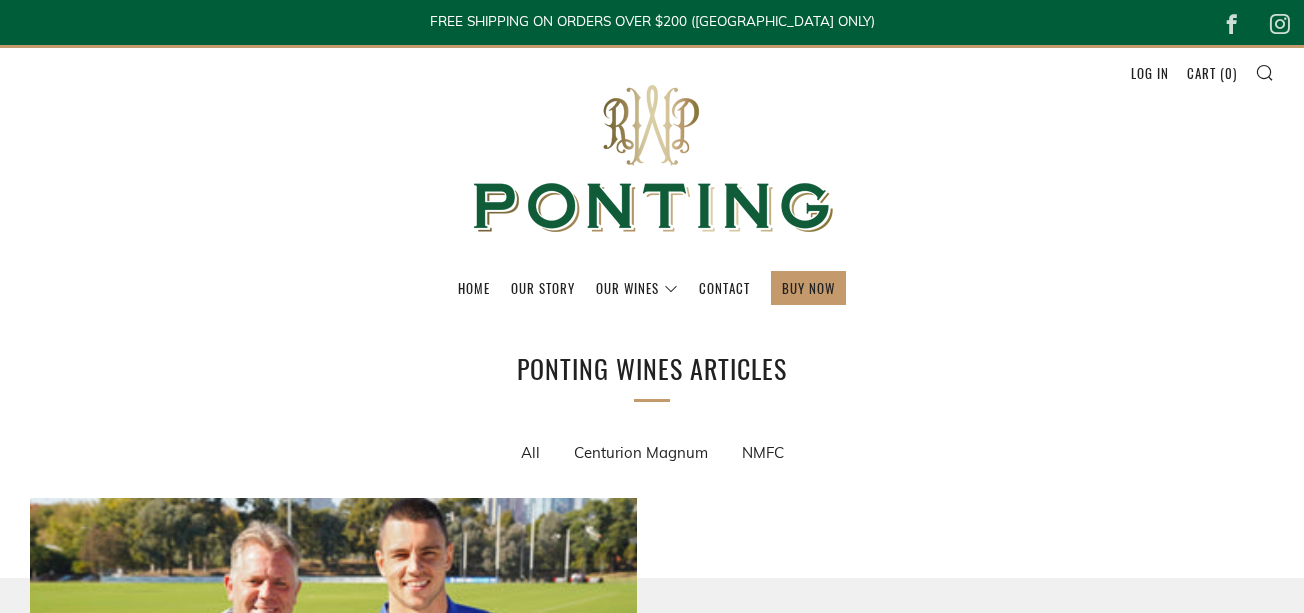 scroll, scrollTop: 0, scrollLeft: 0, axis: both 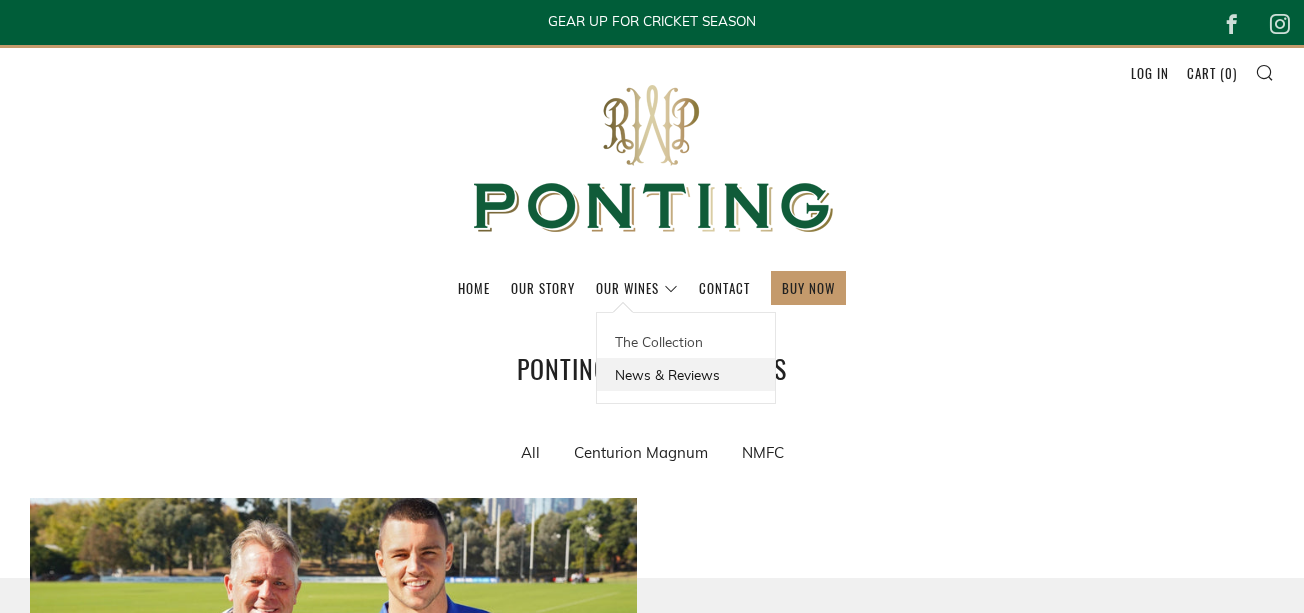 click on "News & Reviews" at bounding box center (686, 374) 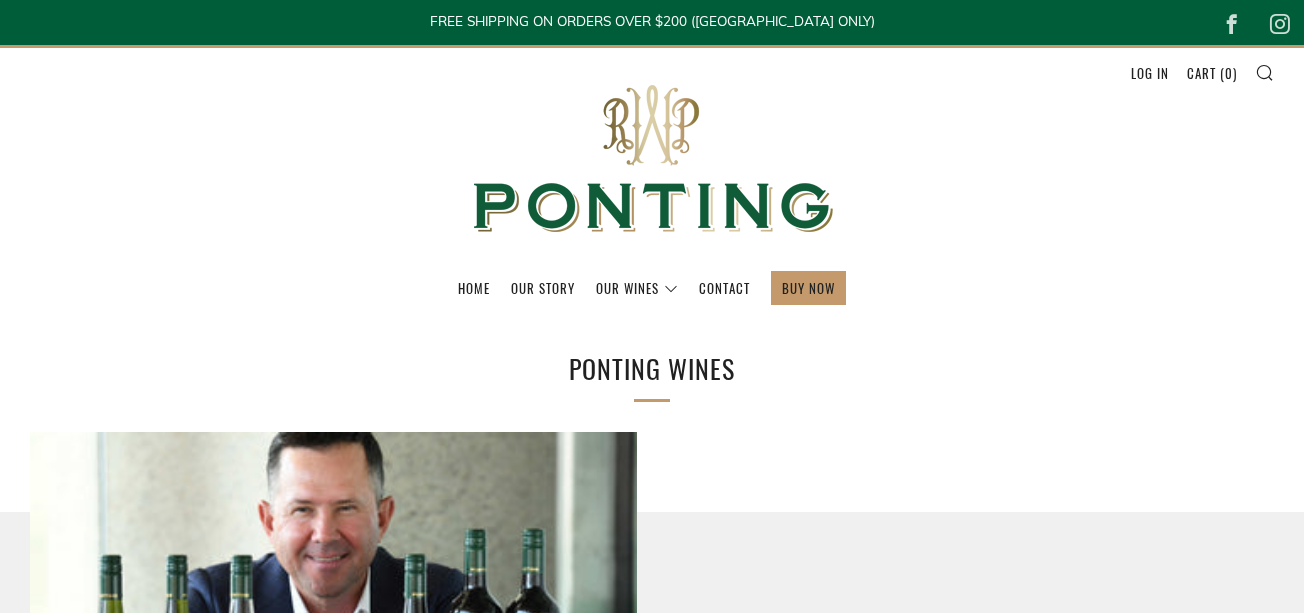 scroll, scrollTop: 0, scrollLeft: 0, axis: both 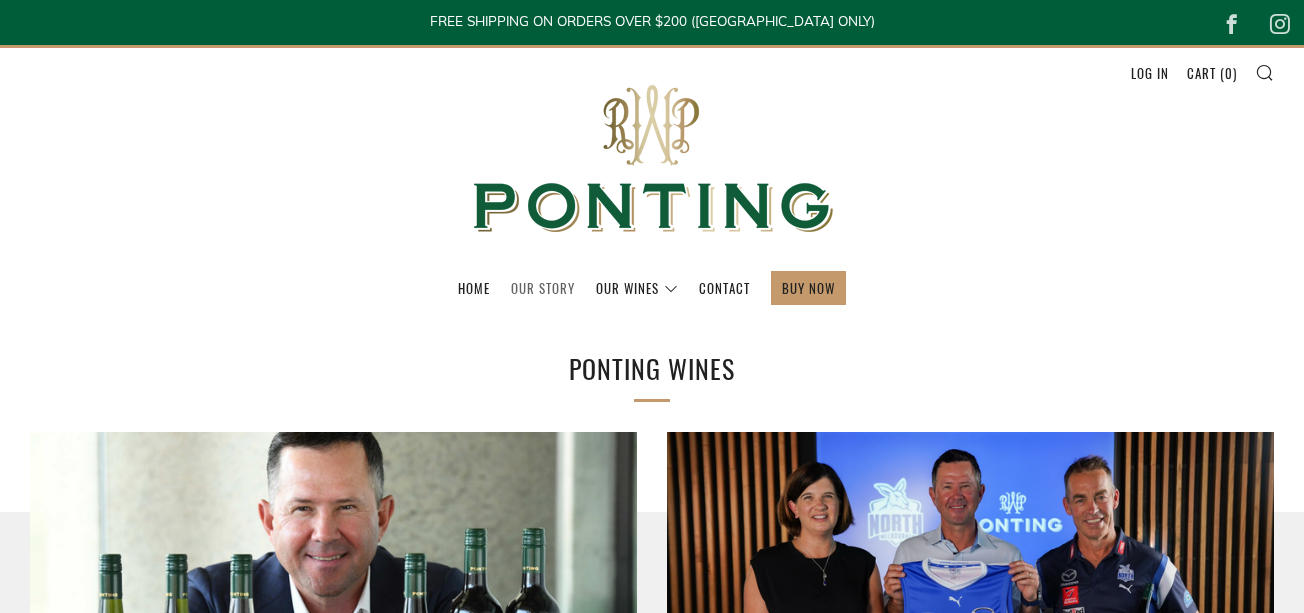 click on "Our Story" at bounding box center (543, 288) 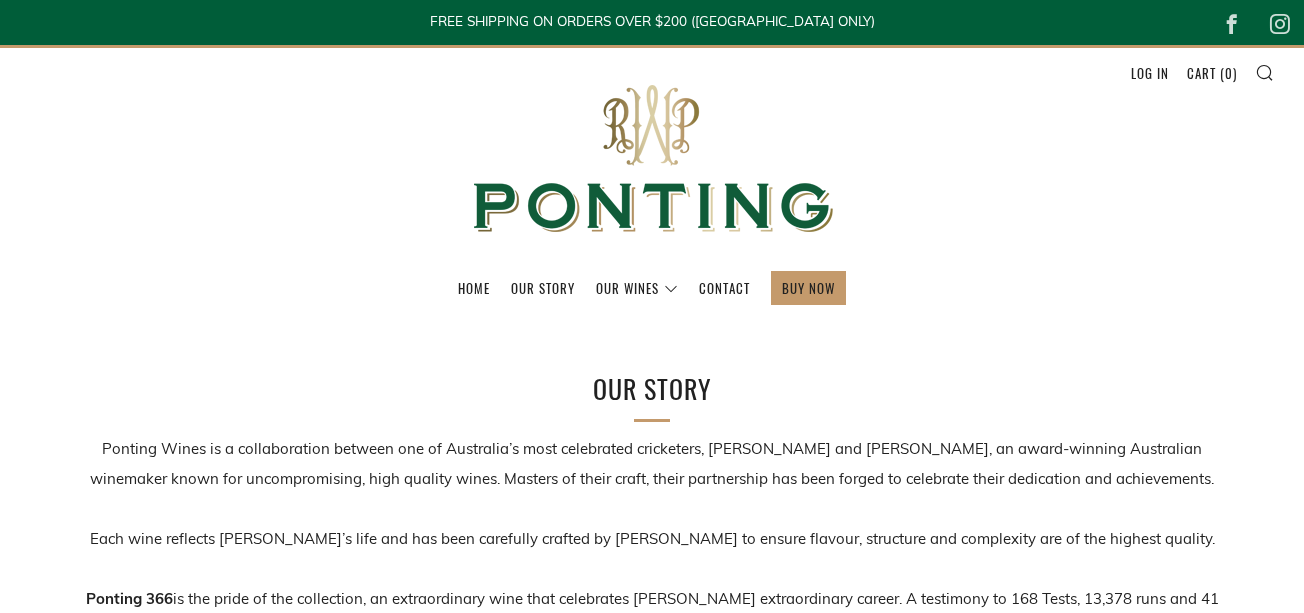 scroll, scrollTop: 0, scrollLeft: 0, axis: both 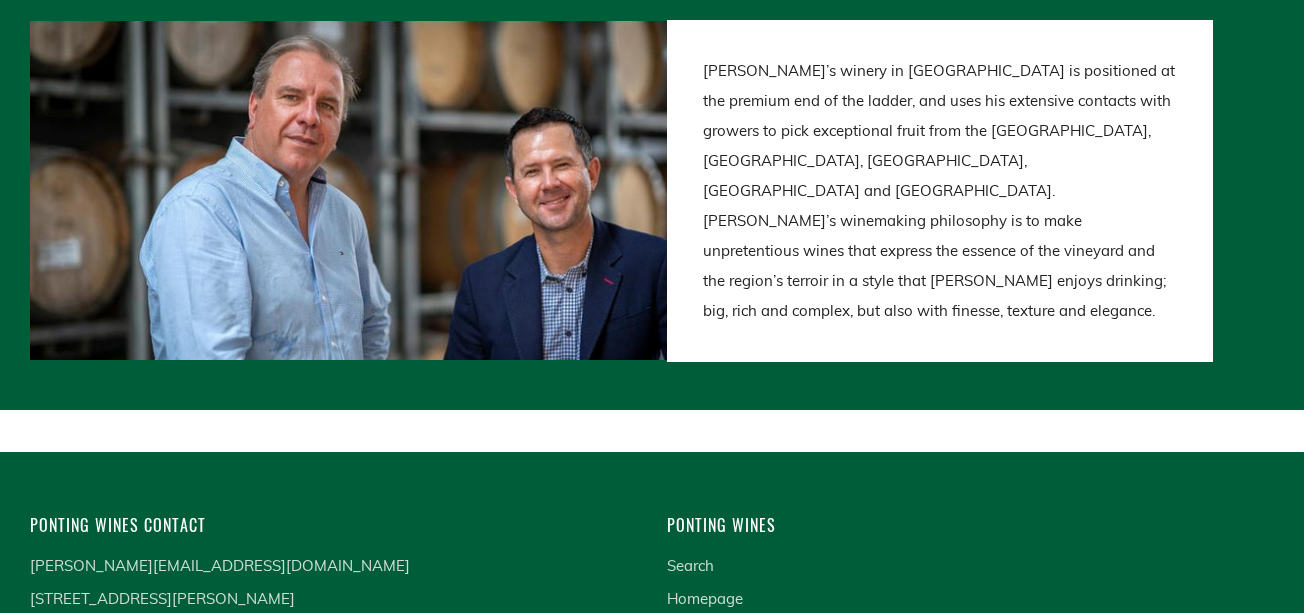 click on "News & Reviews" at bounding box center (724, 697) 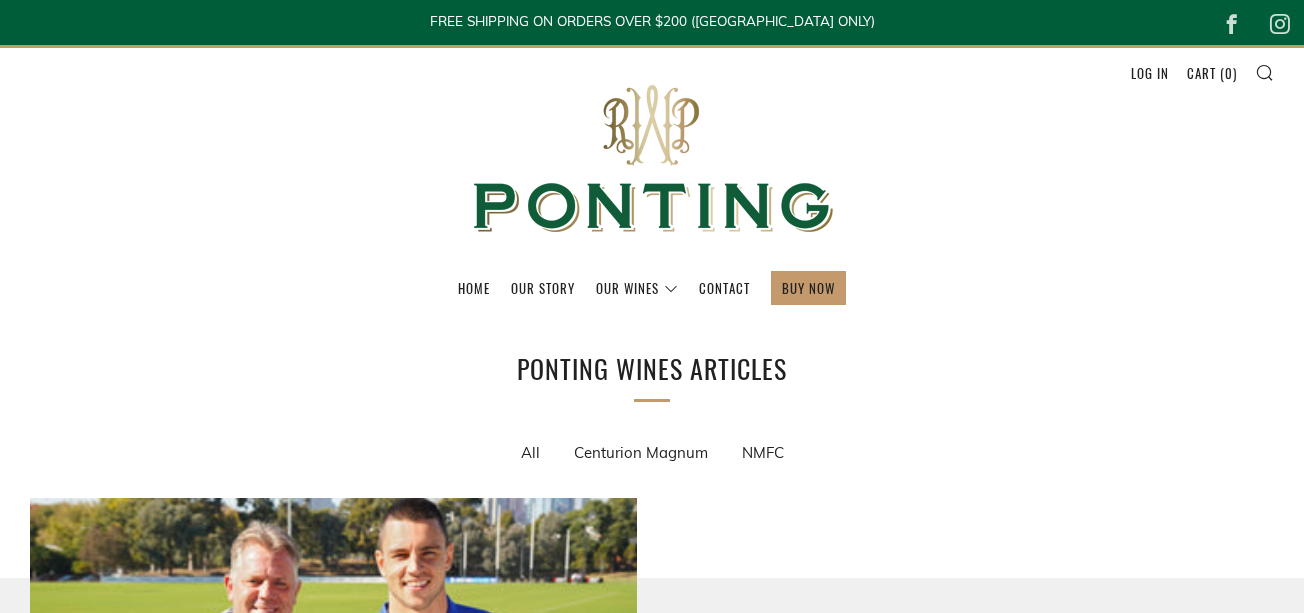 scroll, scrollTop: 0, scrollLeft: 0, axis: both 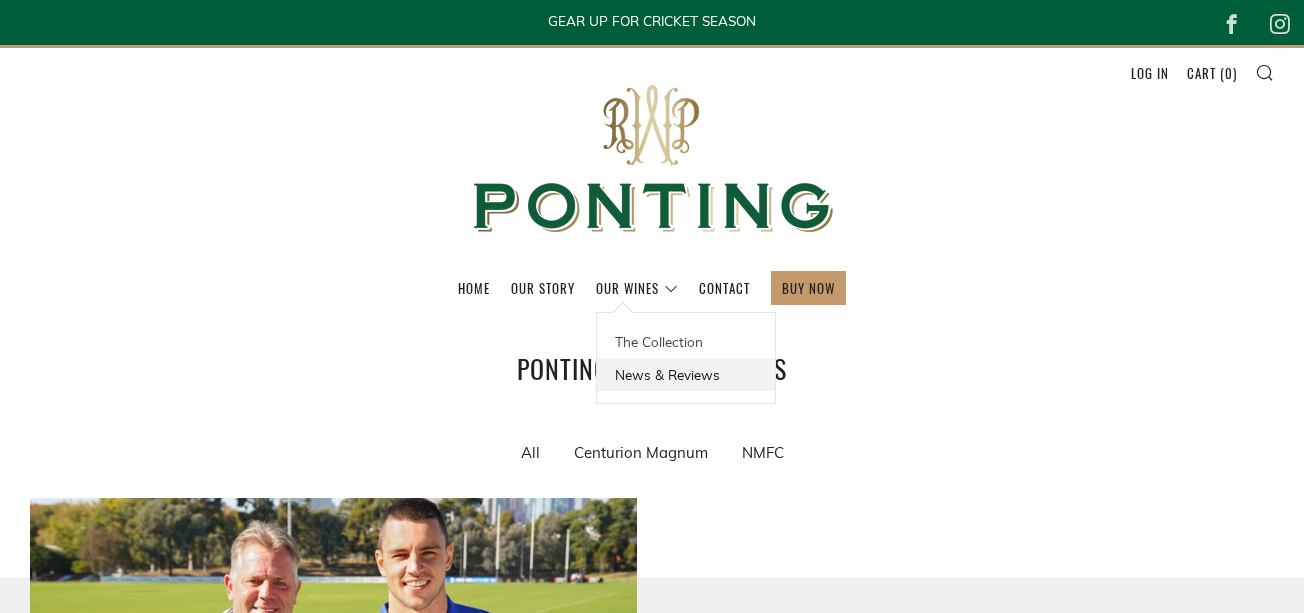 click on "News & Reviews" at bounding box center [686, 374] 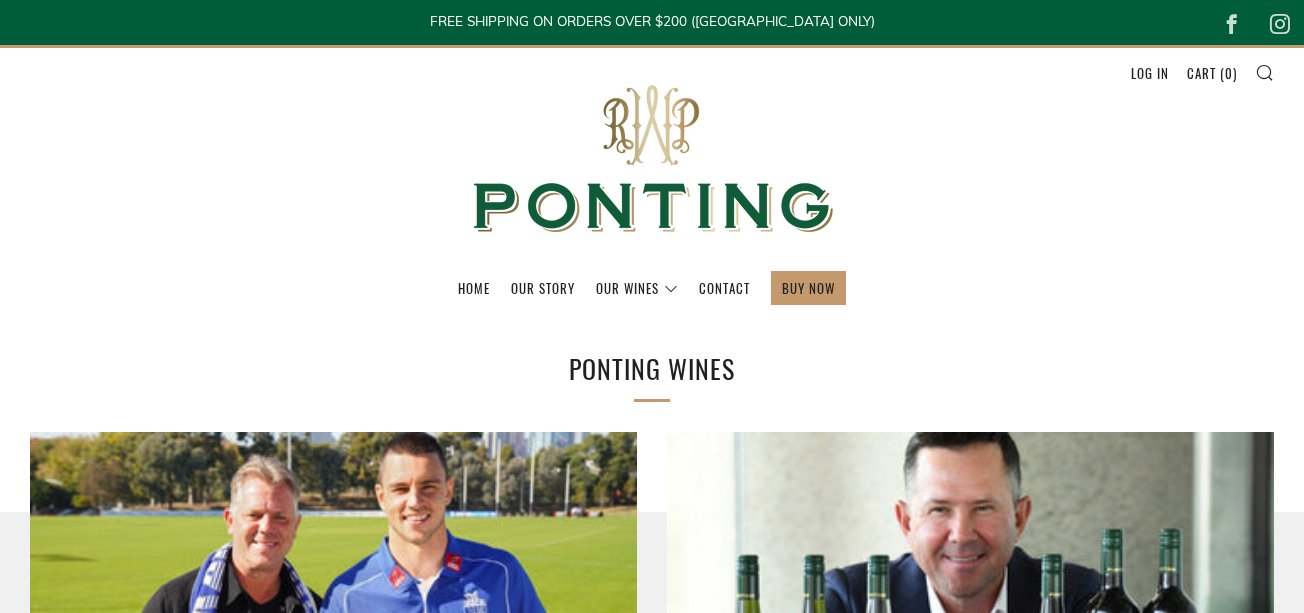 scroll, scrollTop: 0, scrollLeft: 0, axis: both 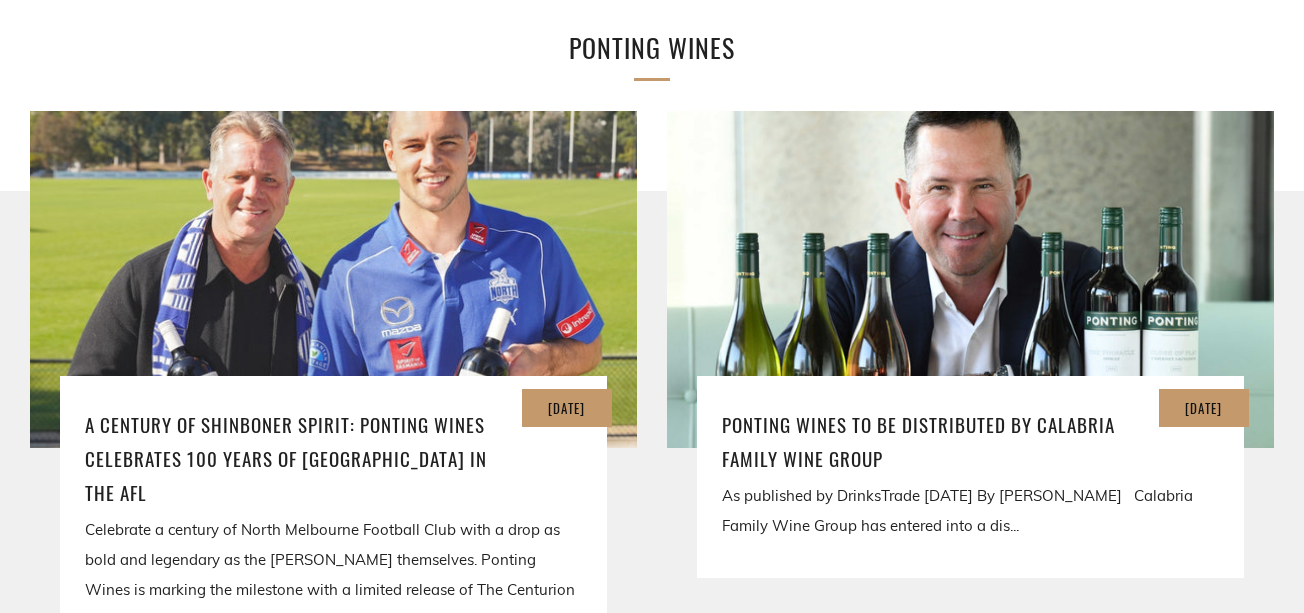 click at bounding box center (333, 279) 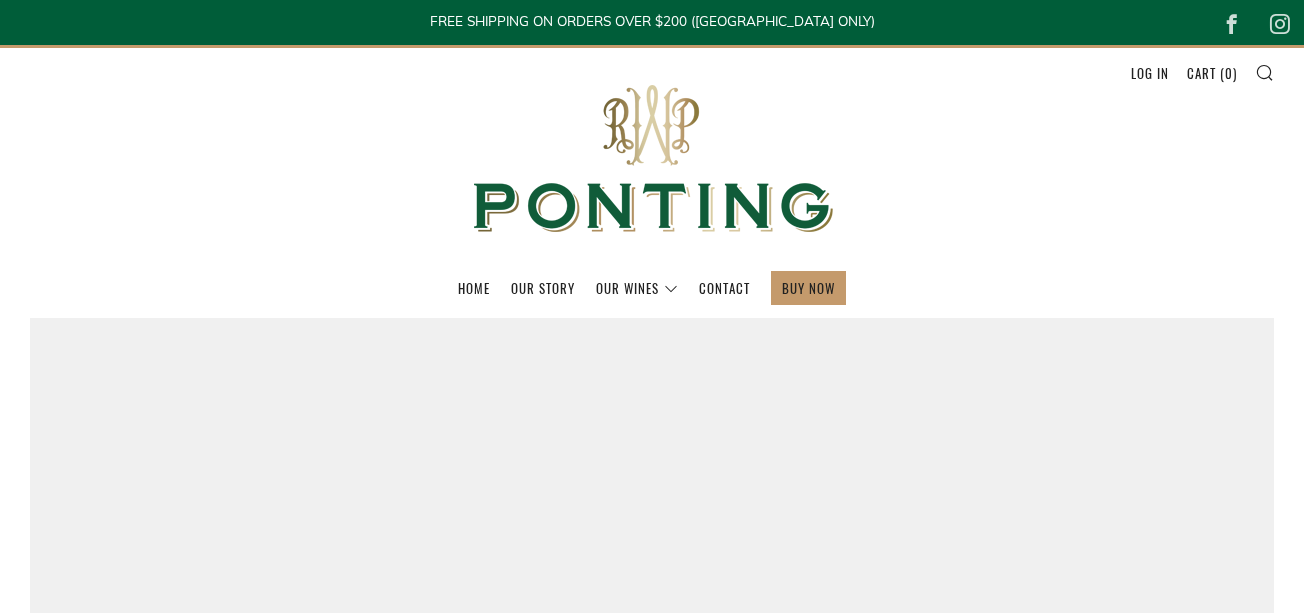 scroll, scrollTop: 0, scrollLeft: 0, axis: both 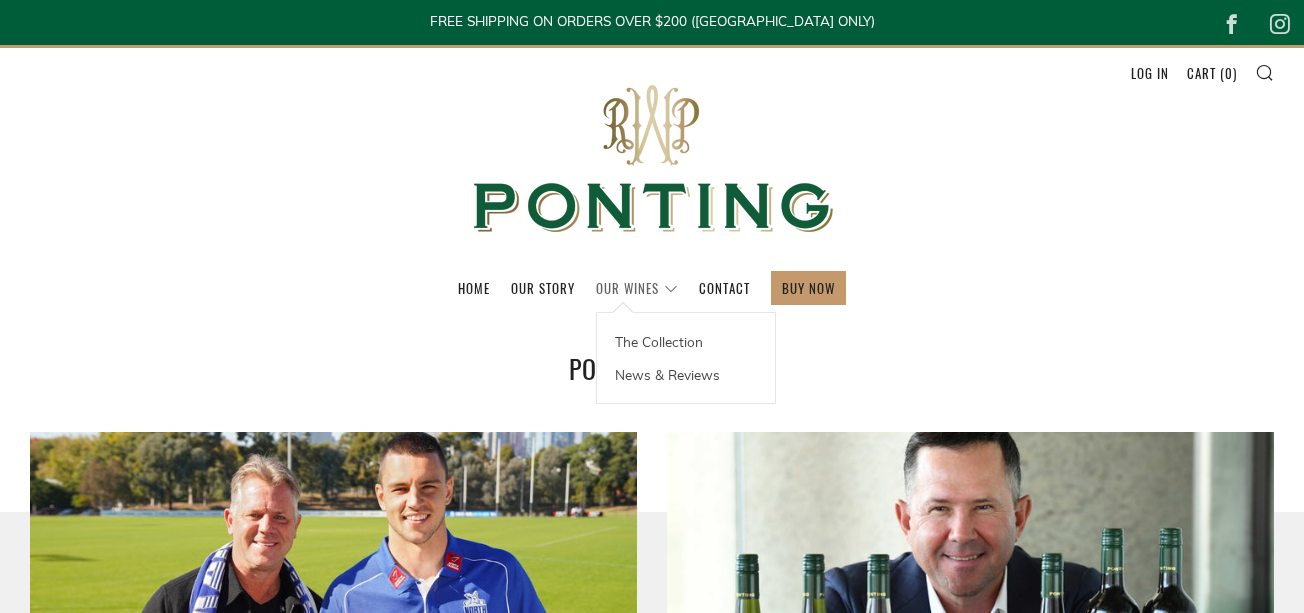click on "Our Wines" at bounding box center [637, 288] 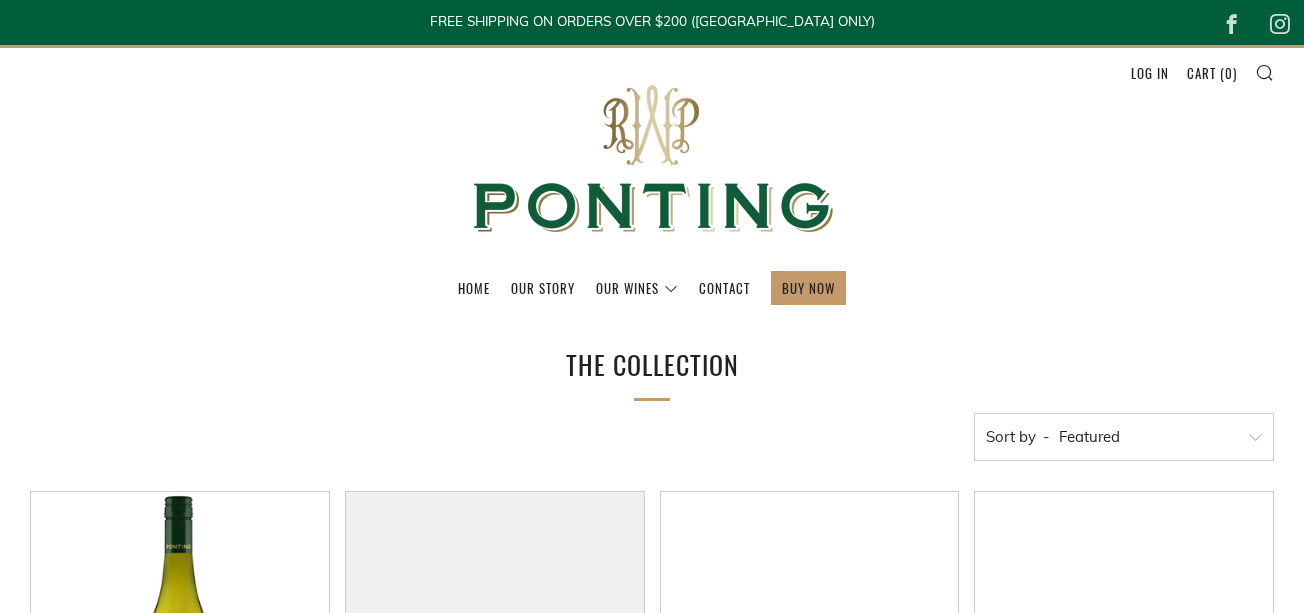 scroll, scrollTop: 0, scrollLeft: 0, axis: both 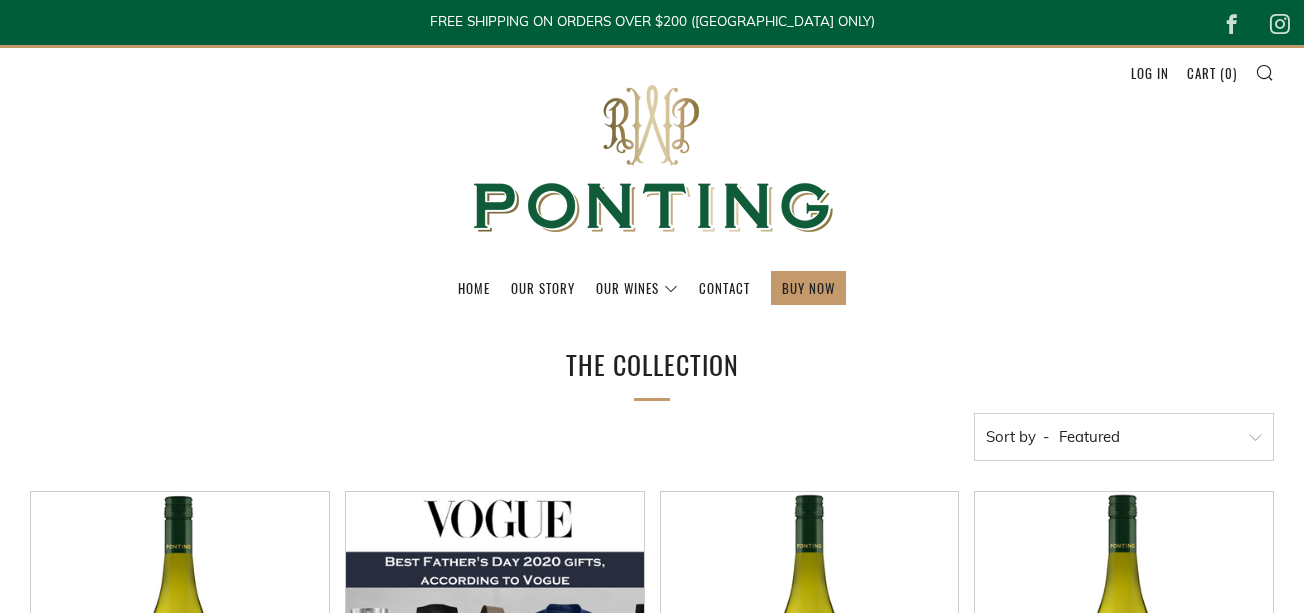 click at bounding box center [495, 641] 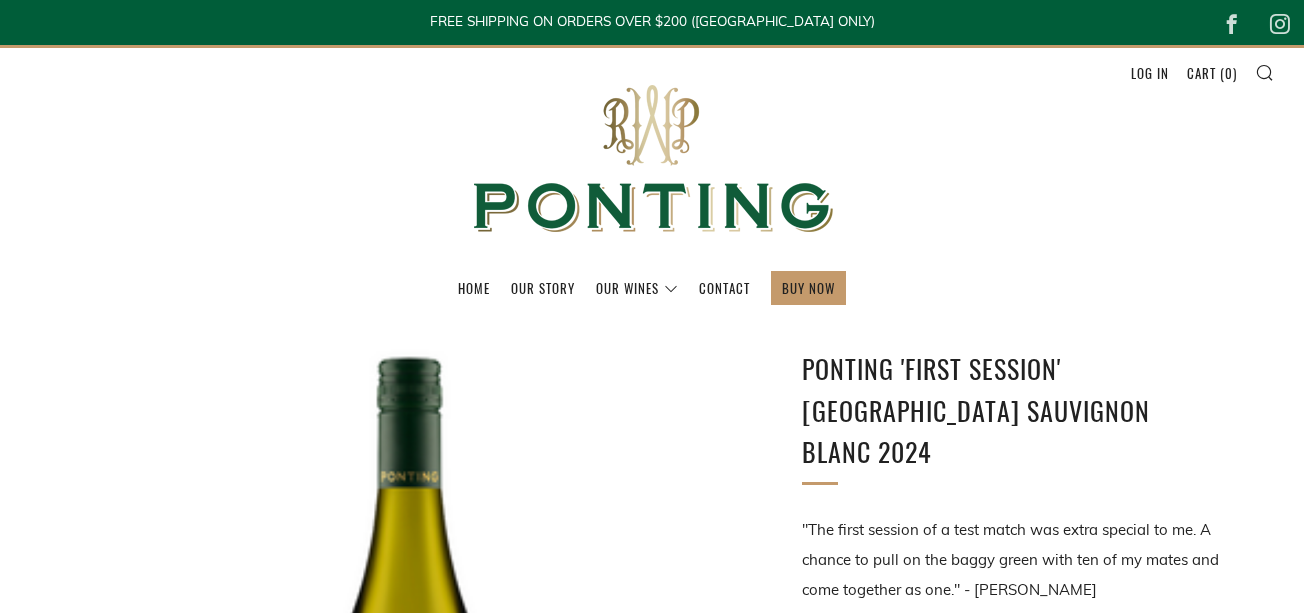 scroll, scrollTop: 0, scrollLeft: 0, axis: both 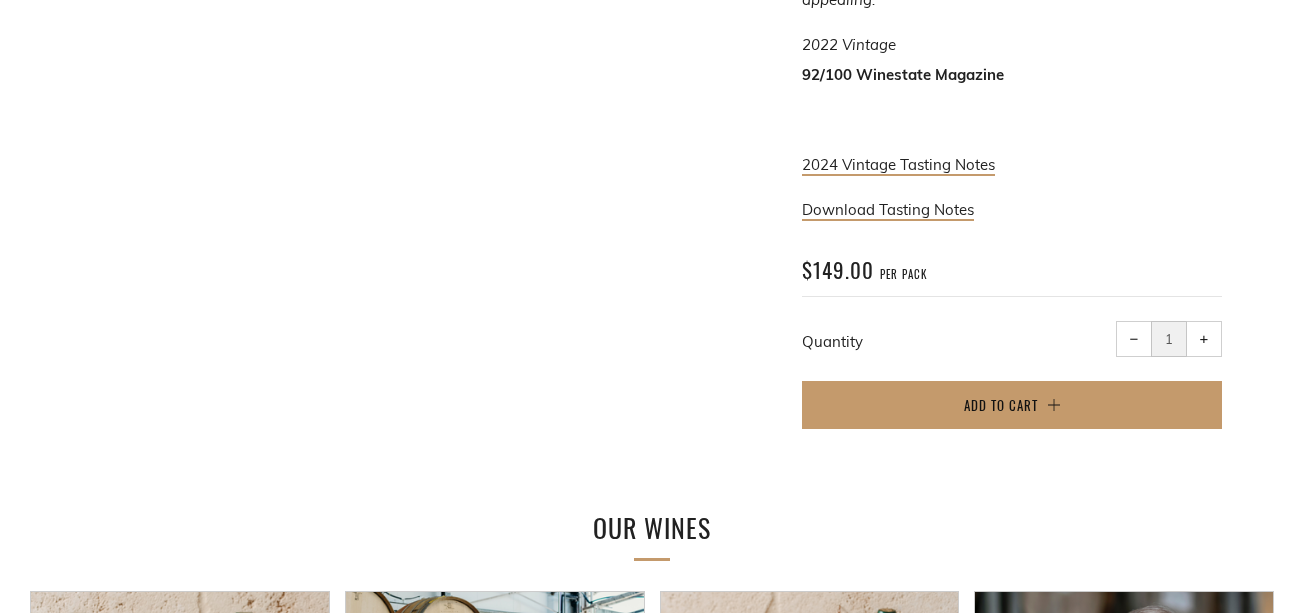 click on "+" at bounding box center [1204, 339] 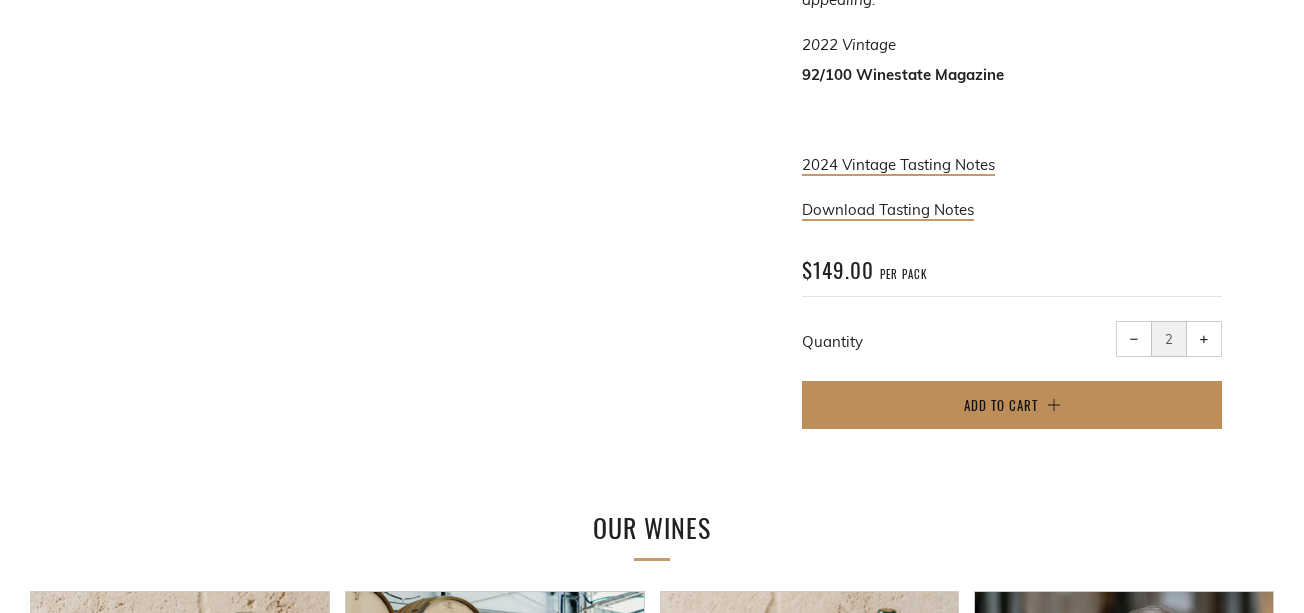 click on "Add to Cart" at bounding box center (1012, 405) 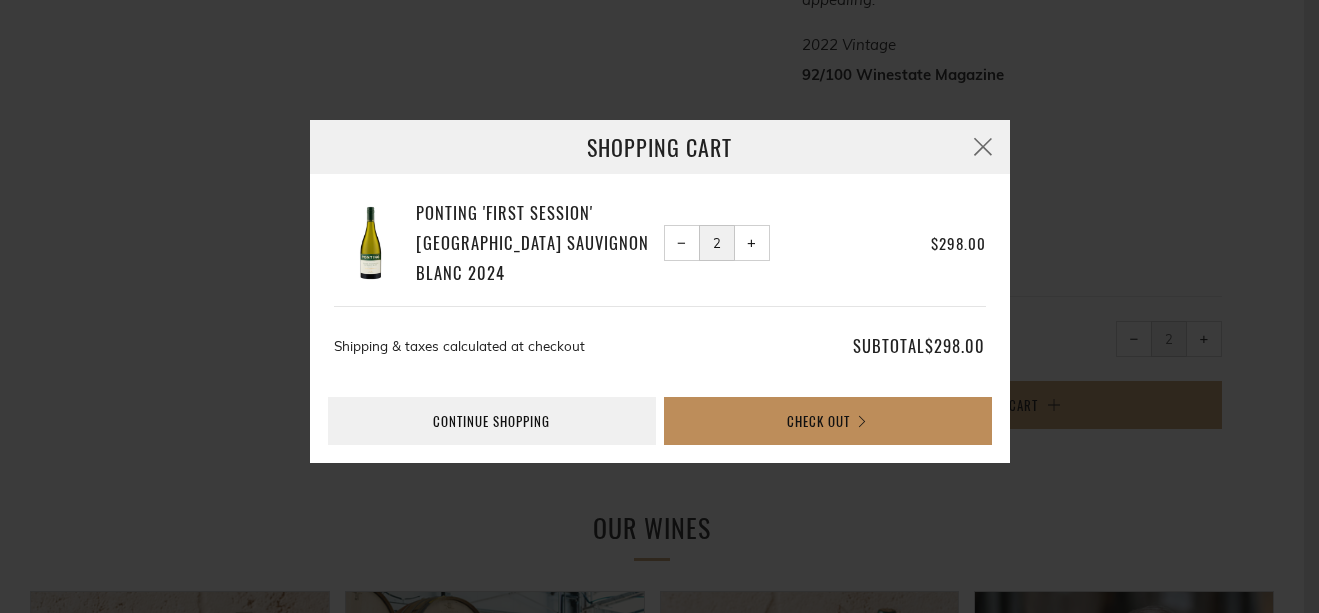 click on "Check Out" at bounding box center (828, 421) 